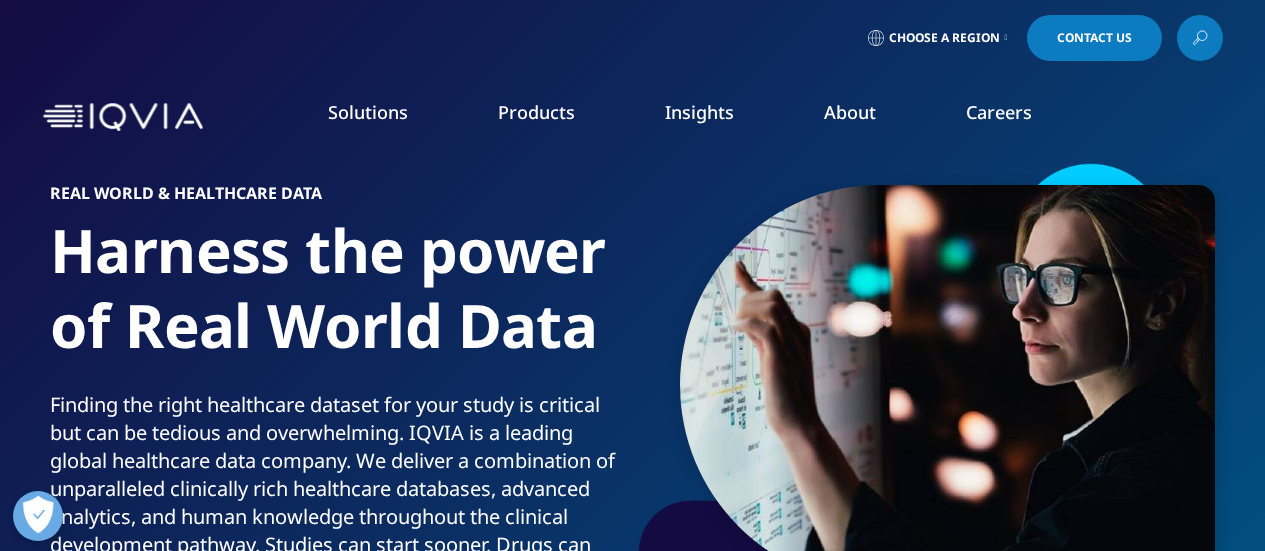 scroll, scrollTop: 0, scrollLeft: 0, axis: both 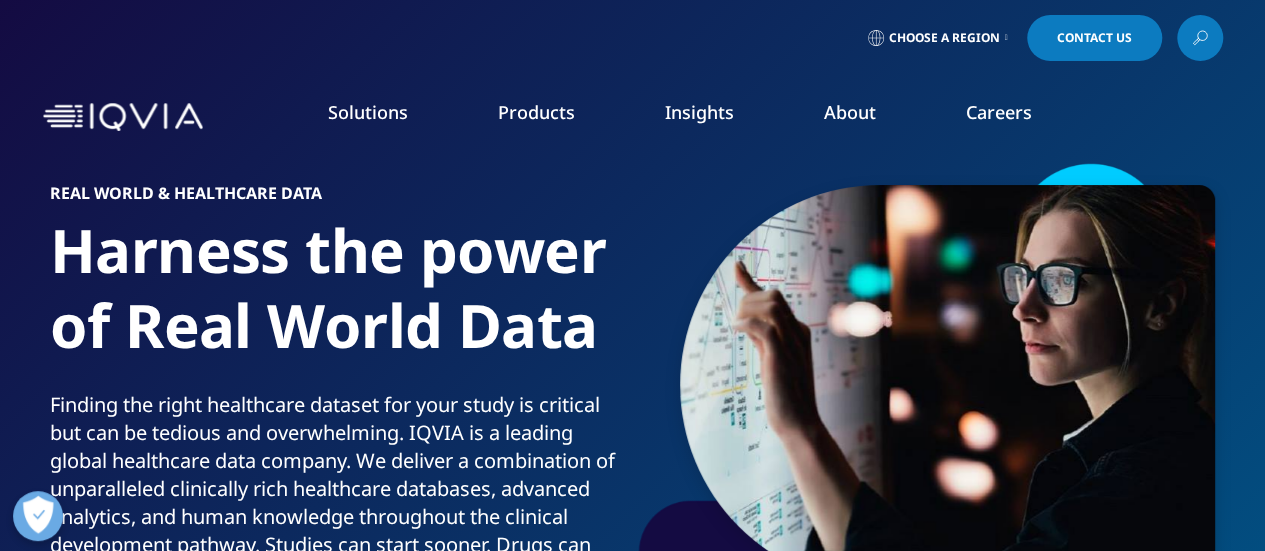 click on "Choose a Region" at bounding box center (944, 38) 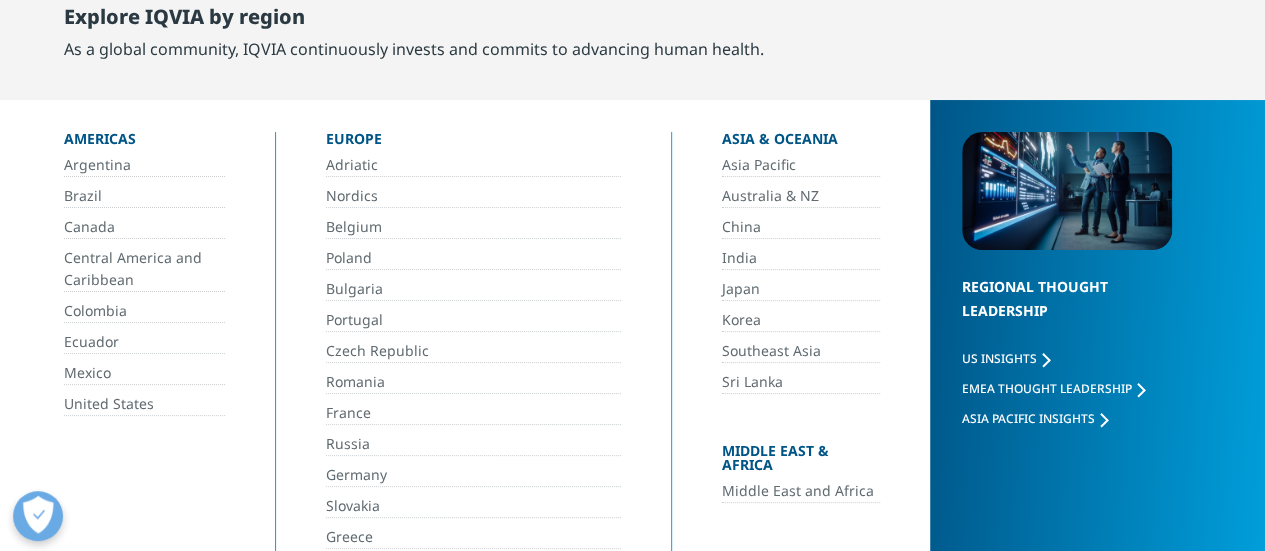 scroll, scrollTop: 0, scrollLeft: 0, axis: both 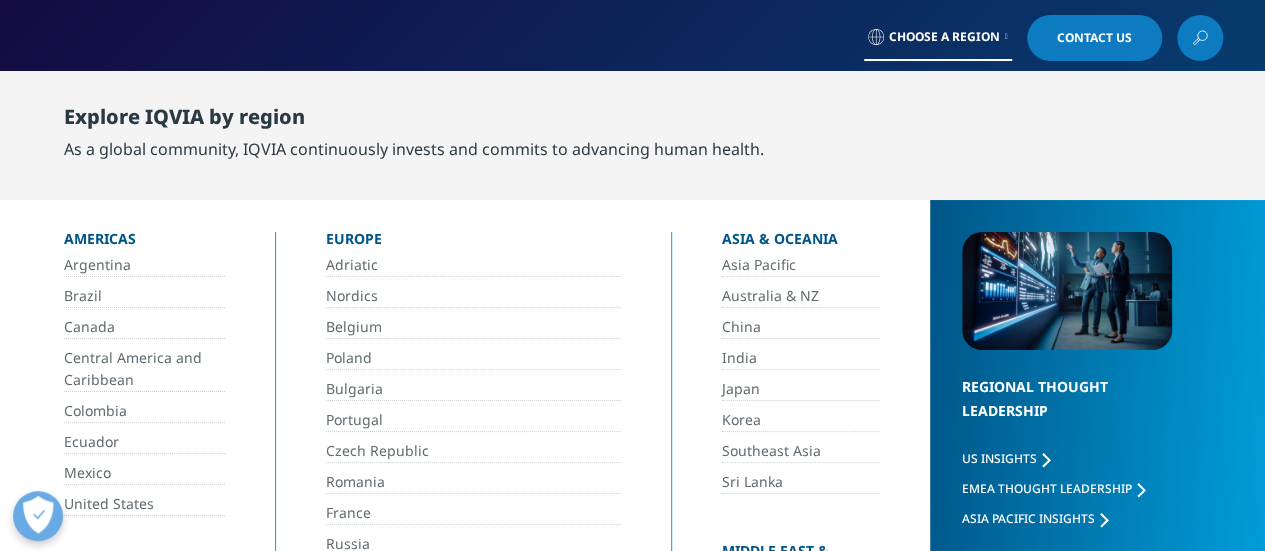 click on "Choose a Region
Contact Us" at bounding box center (633, 38) 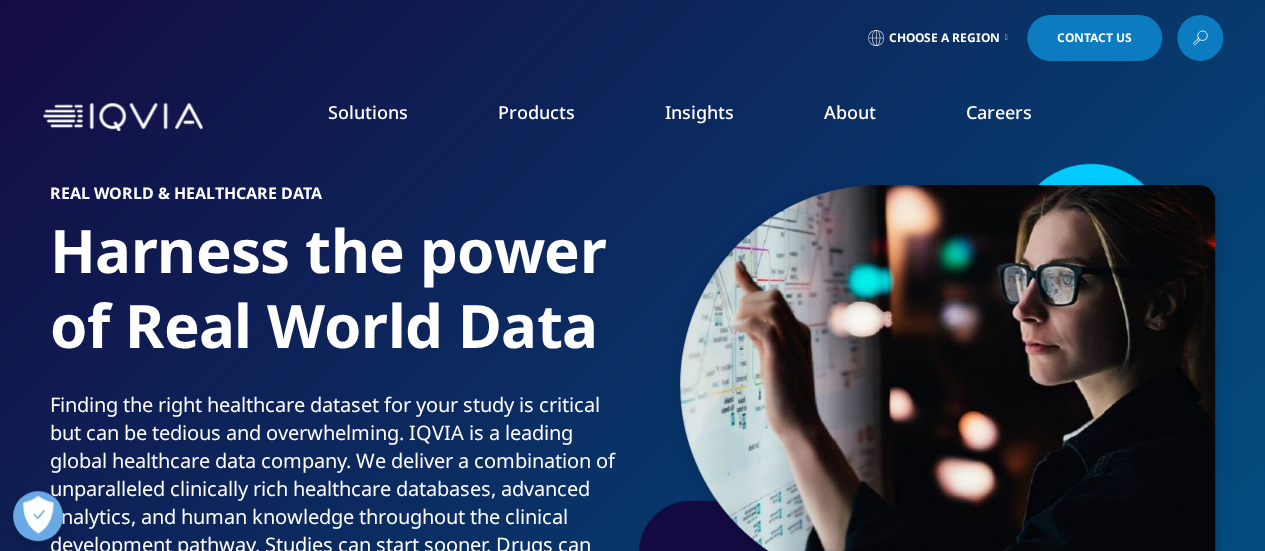 click on "Solutions
quick find a capability
Clear Search Loading
SOLUTIONS
Research & Development" at bounding box center (633, 117) 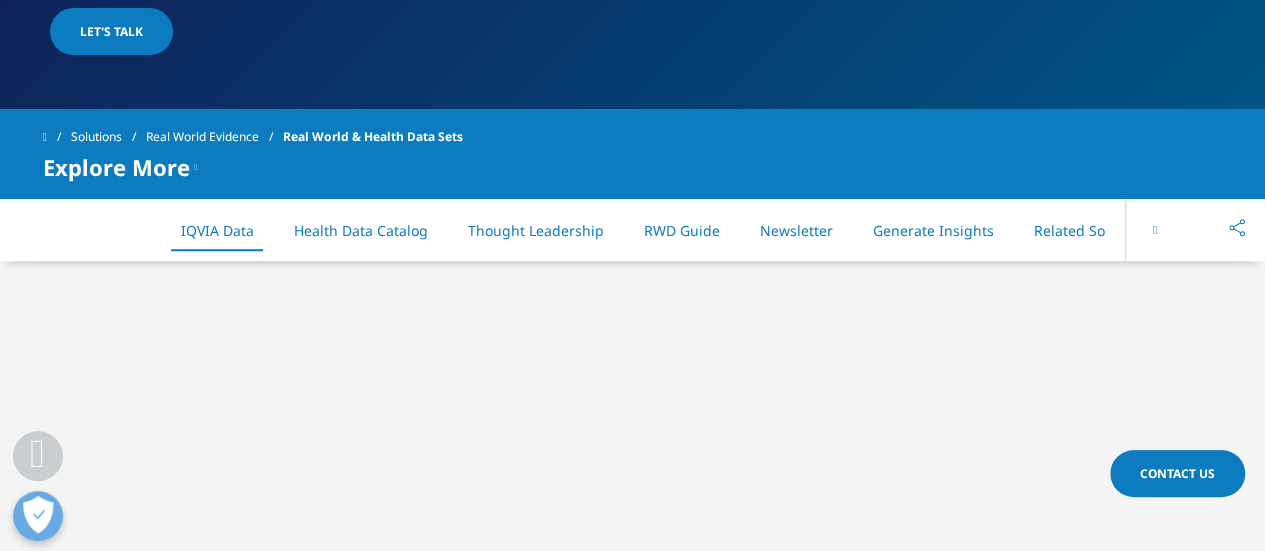 scroll, scrollTop: 700, scrollLeft: 0, axis: vertical 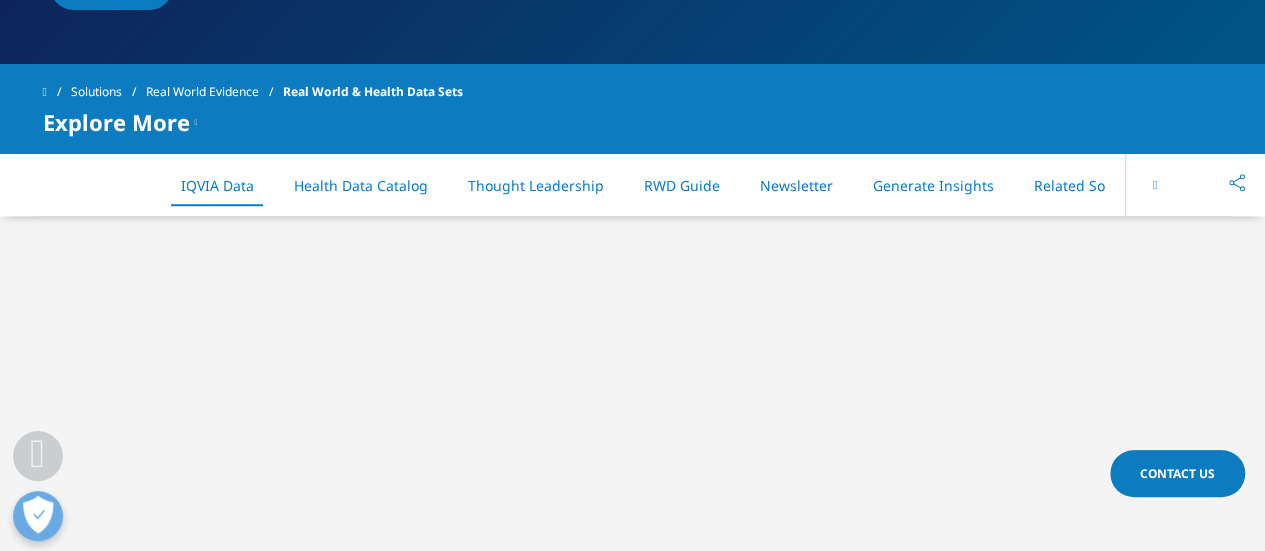 click at bounding box center (632, 566) 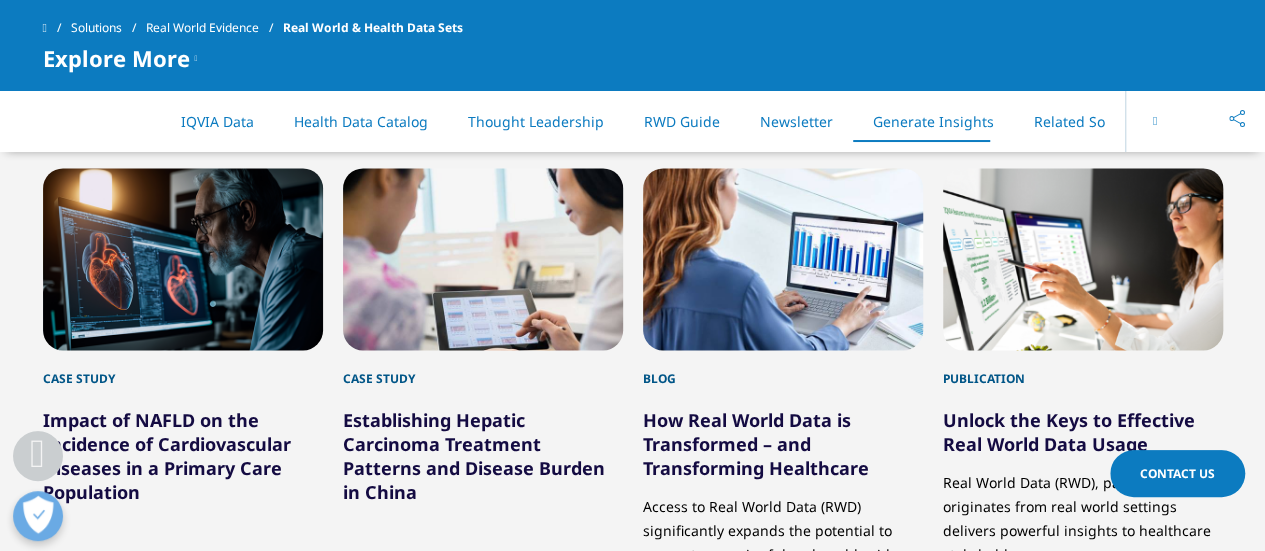 scroll, scrollTop: 4900, scrollLeft: 0, axis: vertical 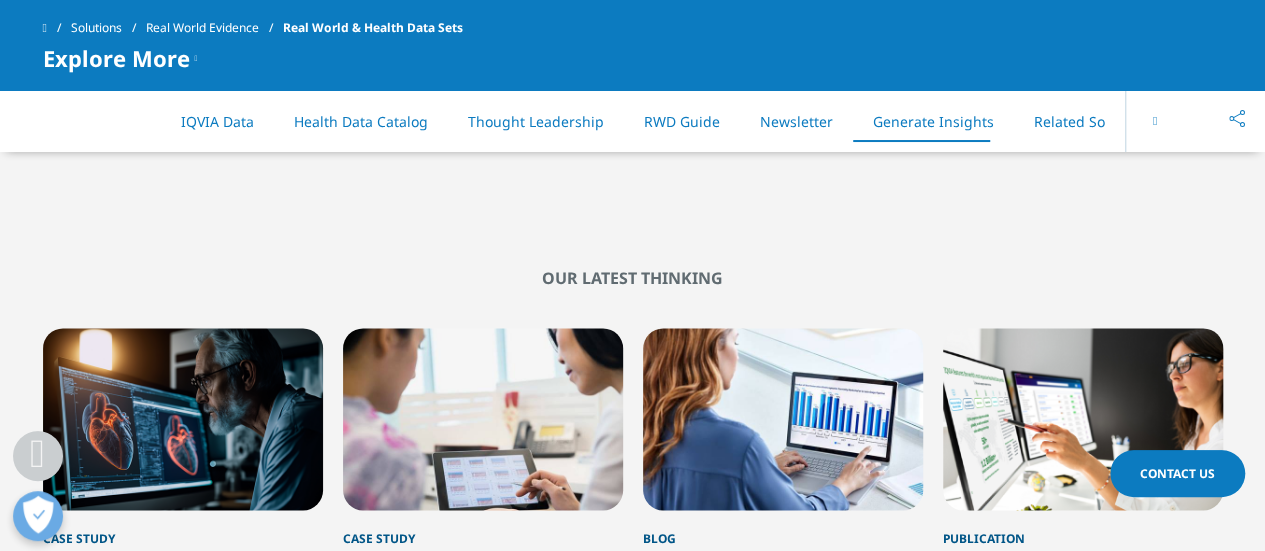click on "Health Data Catalog" at bounding box center (361, 121) 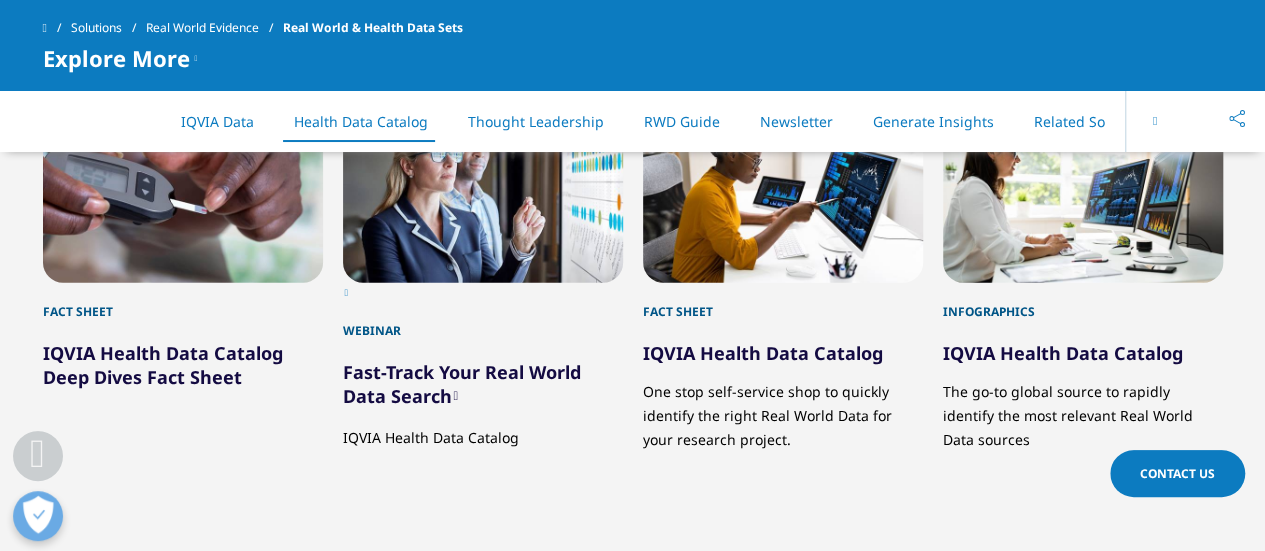 scroll, scrollTop: 2222, scrollLeft: 0, axis: vertical 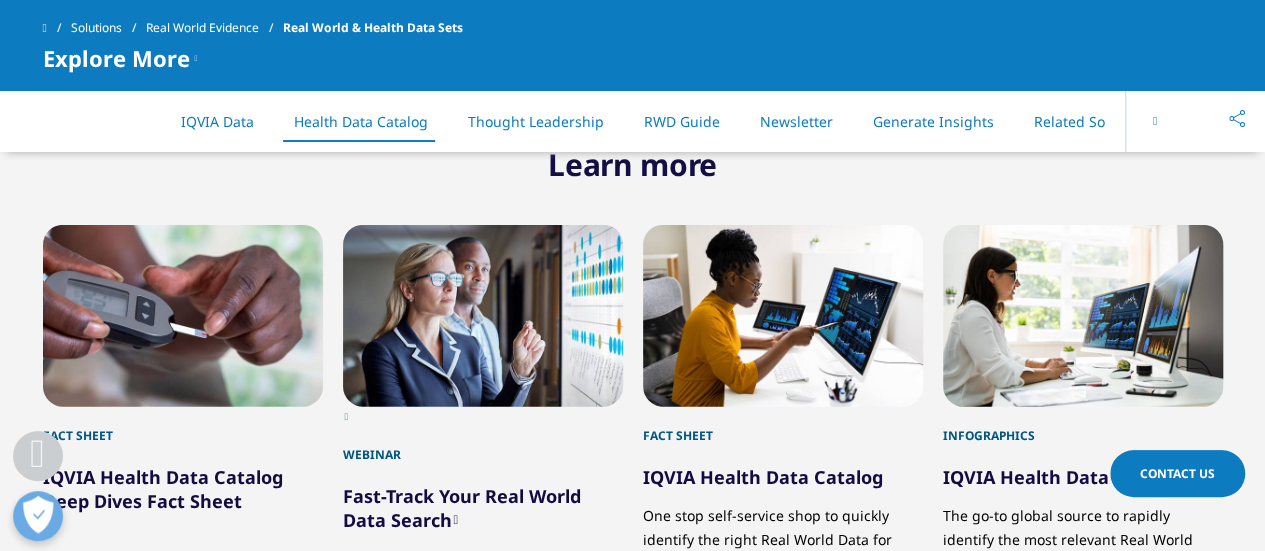 click on "IQVIA Data" at bounding box center (217, 121) 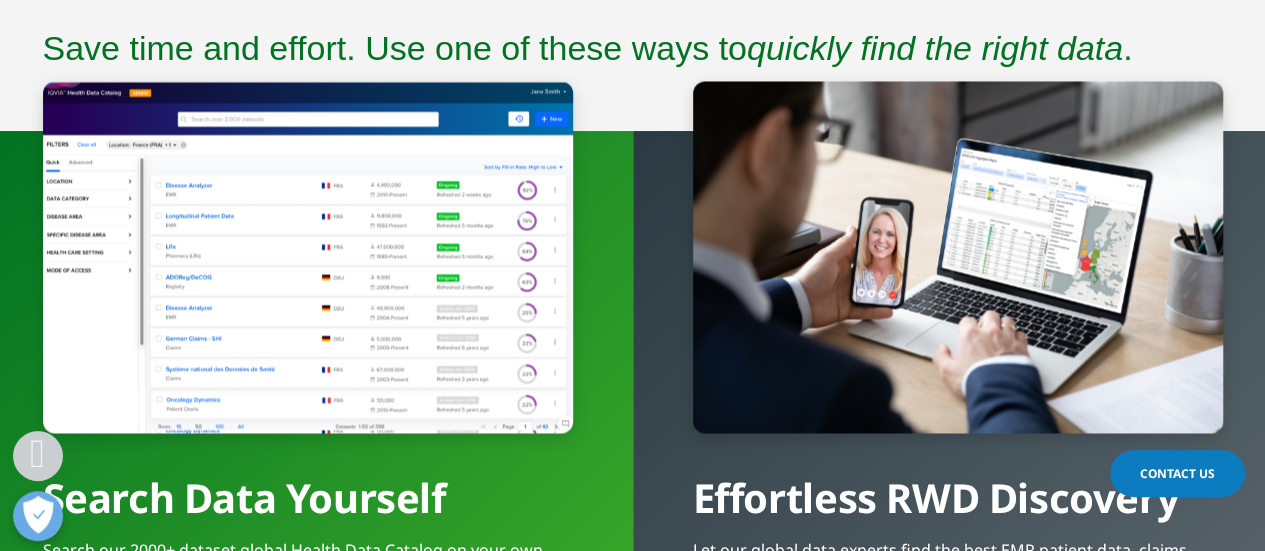 scroll, scrollTop: 701, scrollLeft: 0, axis: vertical 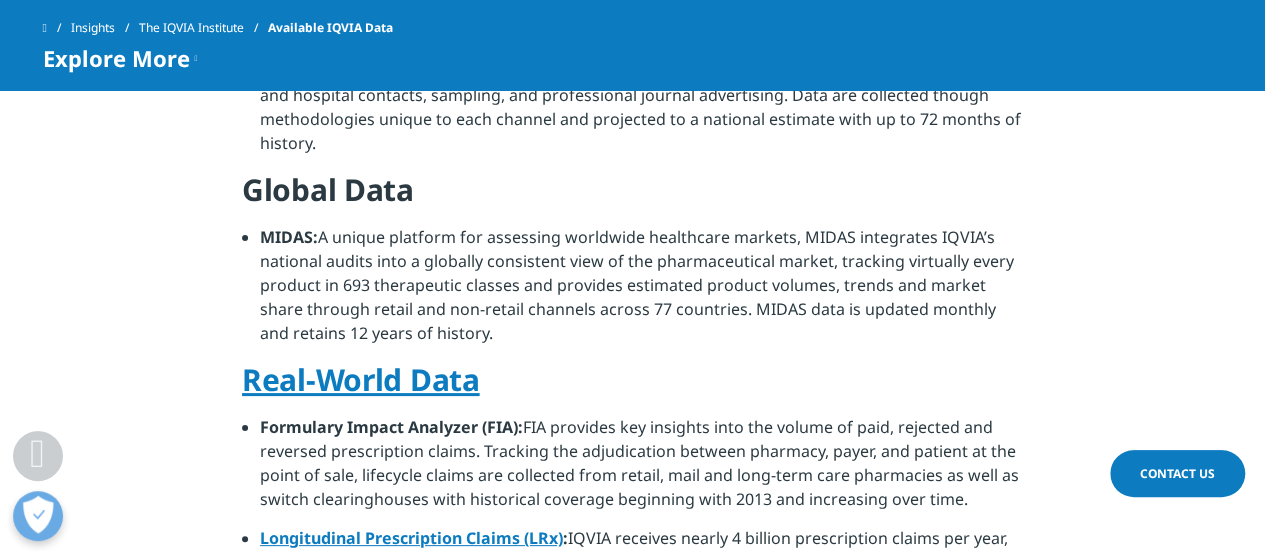 click on "Real-World Data" at bounding box center (361, 379) 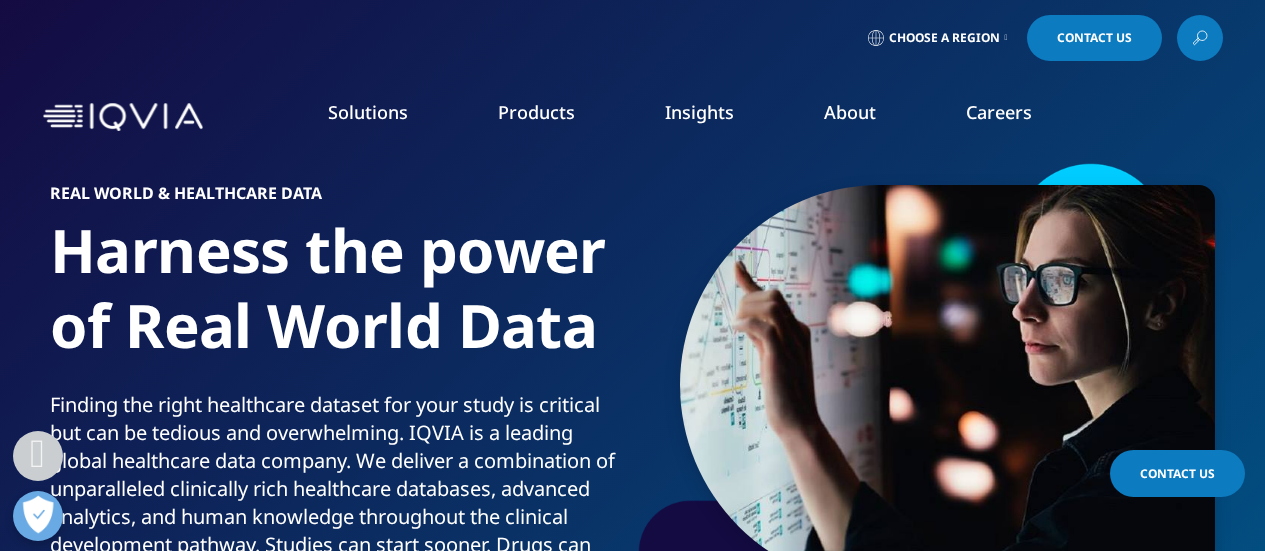 scroll, scrollTop: 600, scrollLeft: 0, axis: vertical 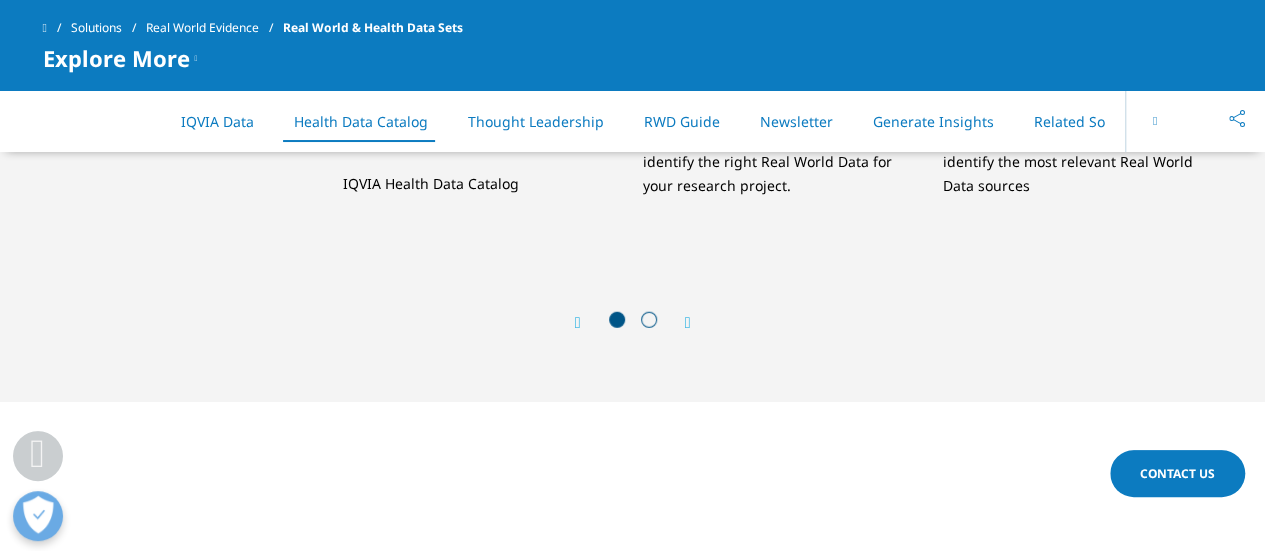 click on "Explore More" at bounding box center [116, 58] 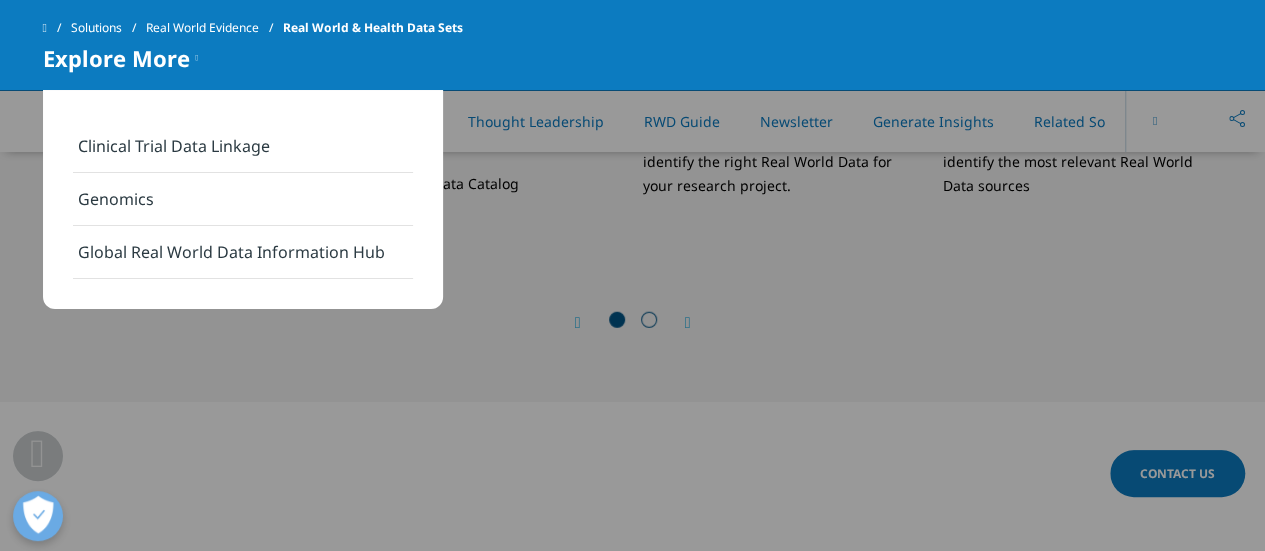 click on "See how Health Data Catalog can help you find the right data
Learn more
Fact Sheet
IQVIA Health Data Catalog Deep Dives Fact Sheet
Webinar
IQVIA Health Data Catalog" at bounding box center [632, 44] 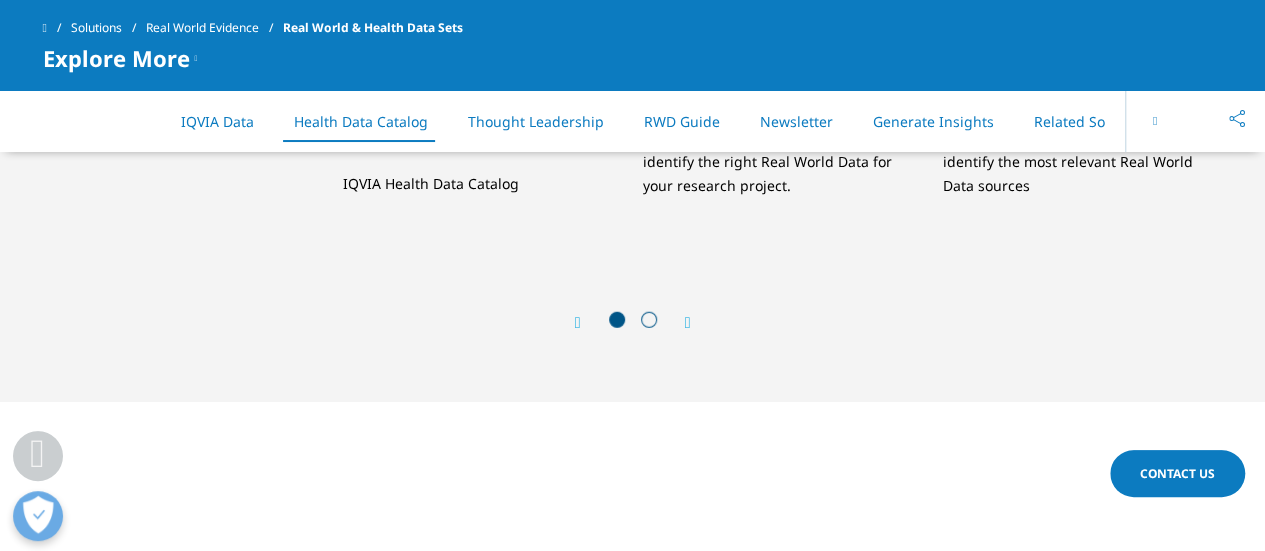 click on "Explore More" at bounding box center [116, 58] 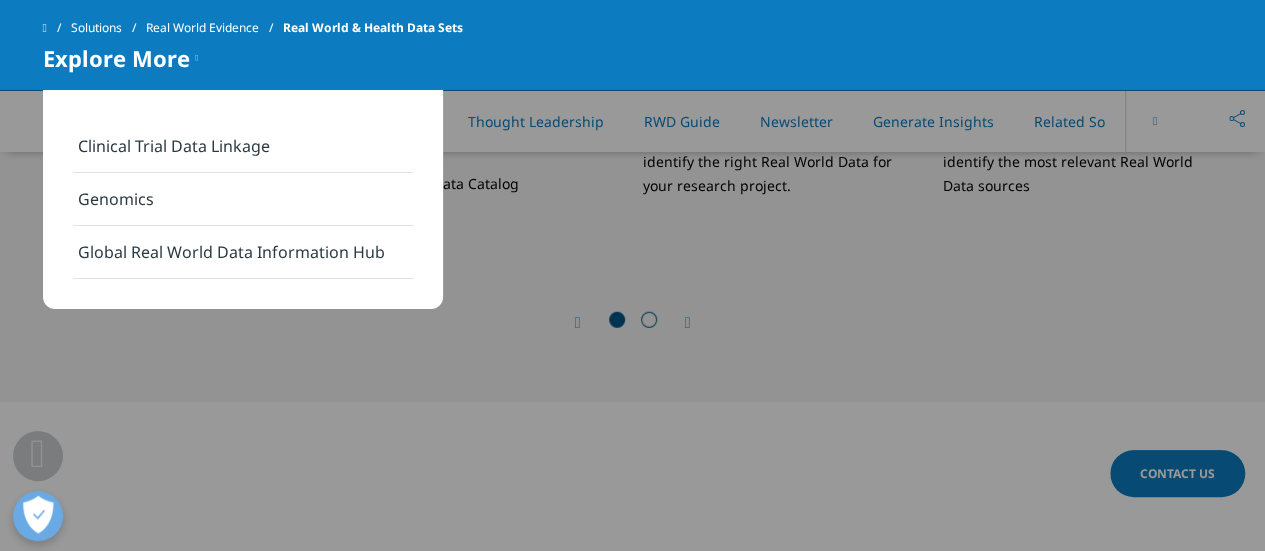 click on "Clinical Trial Data Linkage" at bounding box center (243, 146) 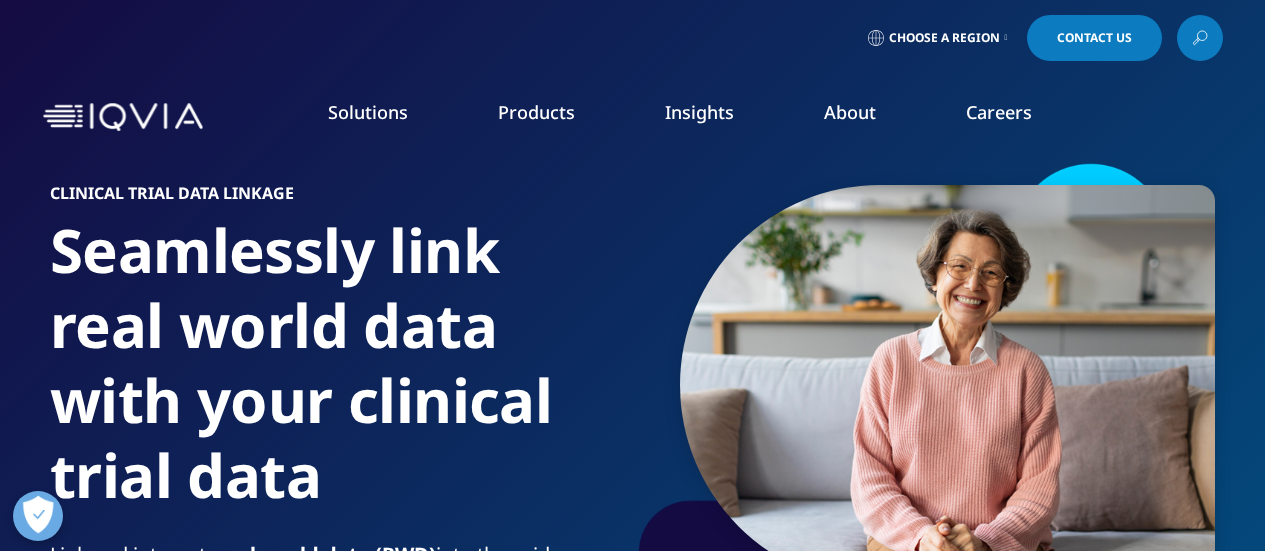 scroll, scrollTop: 0, scrollLeft: 0, axis: both 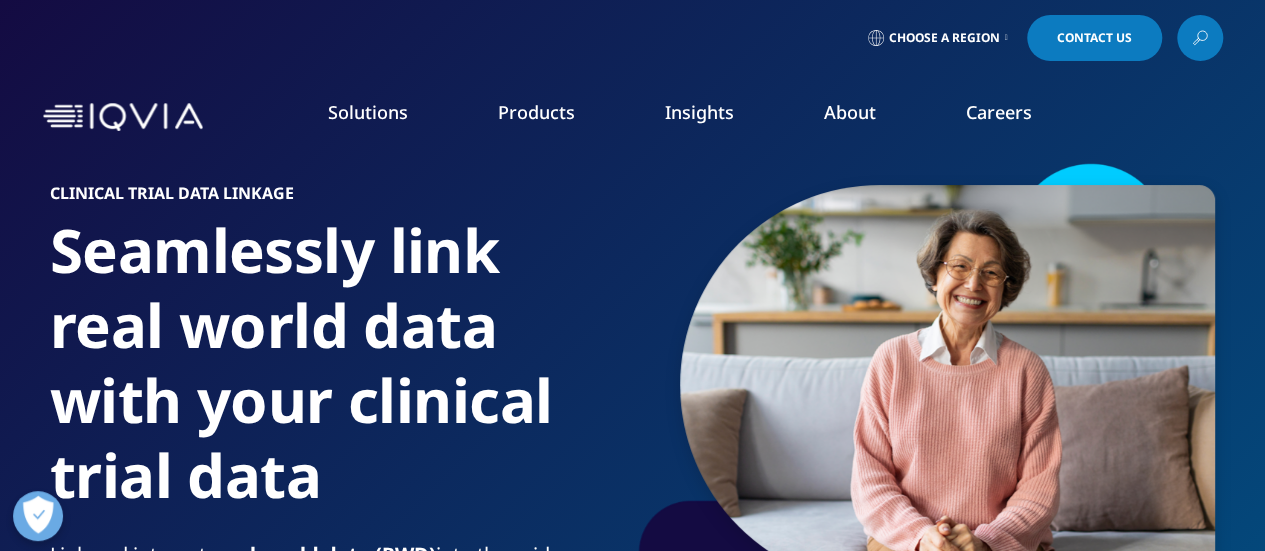 click at bounding box center (123, 117) 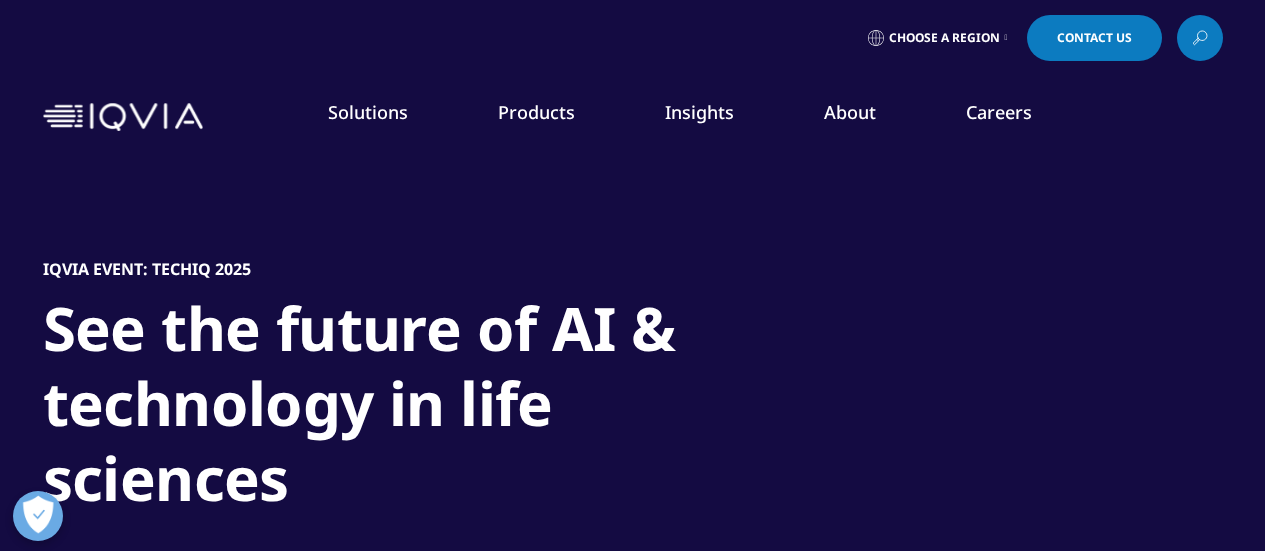 scroll, scrollTop: 0, scrollLeft: 0, axis: both 